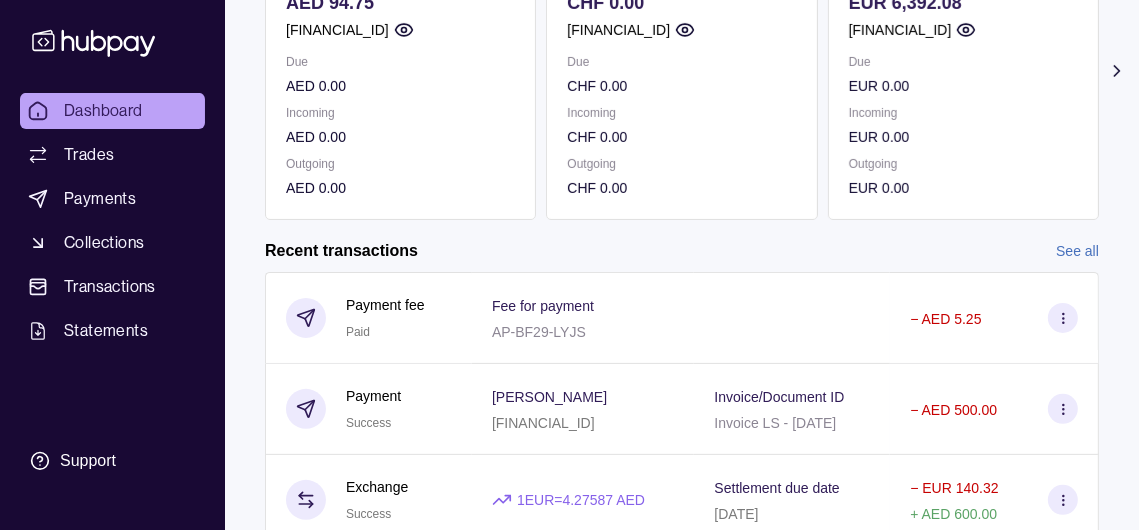 scroll, scrollTop: 200, scrollLeft: 0, axis: vertical 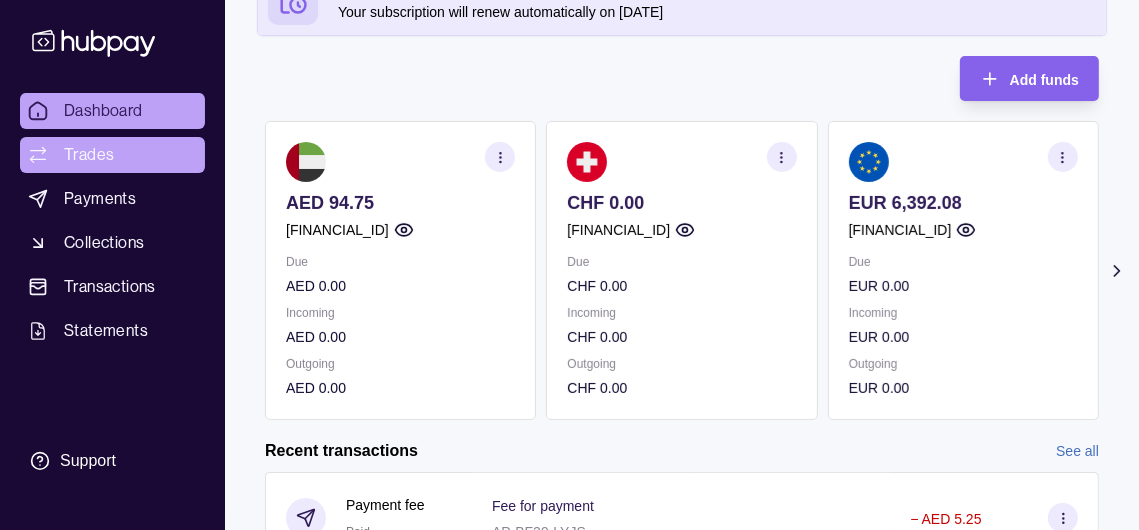 click on "Trades" at bounding box center (89, 155) 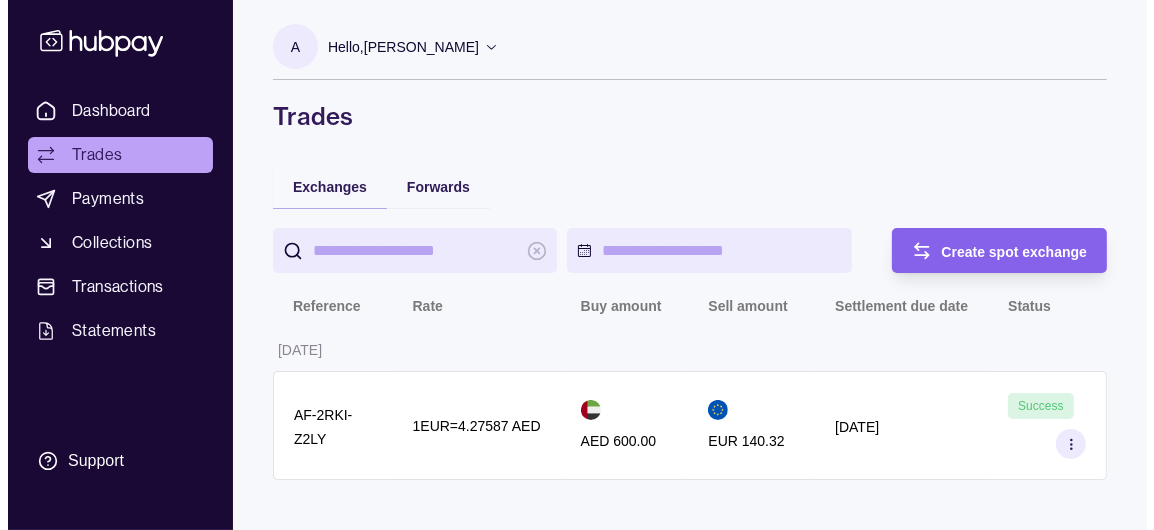 scroll, scrollTop: 18, scrollLeft: 0, axis: vertical 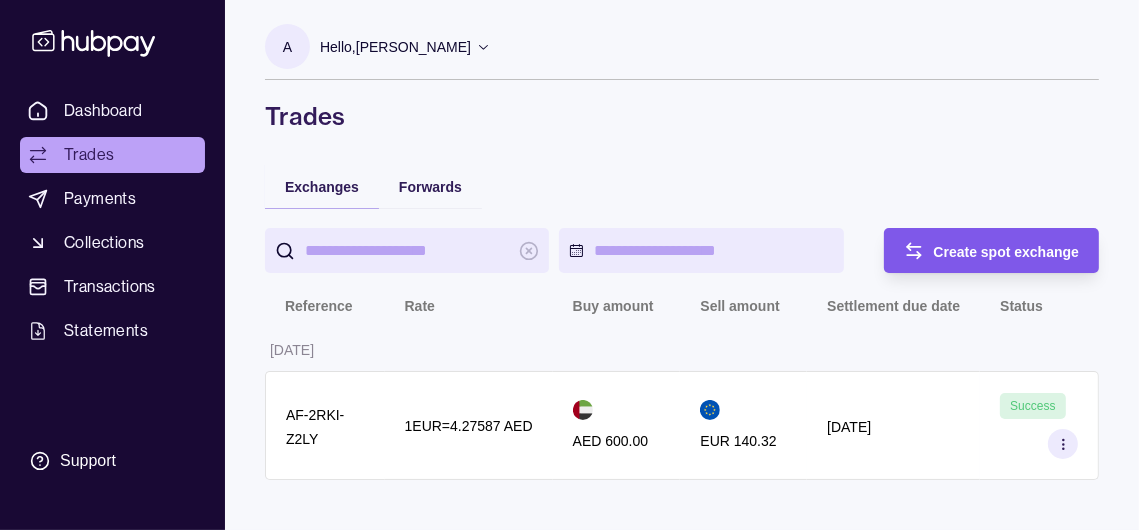click on "Create spot exchange" at bounding box center (1007, 251) 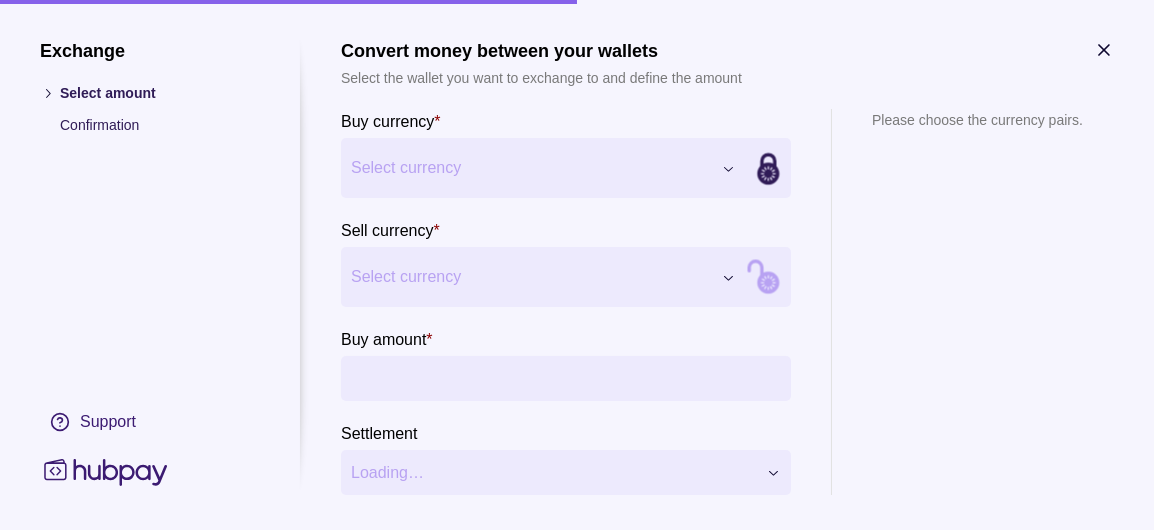click on "Dashboard Trades Payments Collections Transactions Statements Support A Hello,  [PERSON_NAME] FEDOROVTSEV LUXURY SOLUTIONS FZ LLC Account Terms and conditions Privacy policy Sign out Trades Exchanges Forwards Create spot exchange Reference Rate Buy amount Sell amount Settlement due date Status [DATE] AF-2RKI-Z2LY 1  EUR  =  4.27587   AED AED 600.00 EUR 140.32 [DATE] Success Trades | Hubpay Exchange Select amount Confirmation Support Convert money between your wallets Select the wallet you want to exchange to and define the amount Buy currency  * Select currency *** *** *** *** *** Sell currency  * Select currency *** *** *** *** *** Buy amount  * Settlement Loading… Please choose the currency pairs. Next" at bounding box center [577, 265] 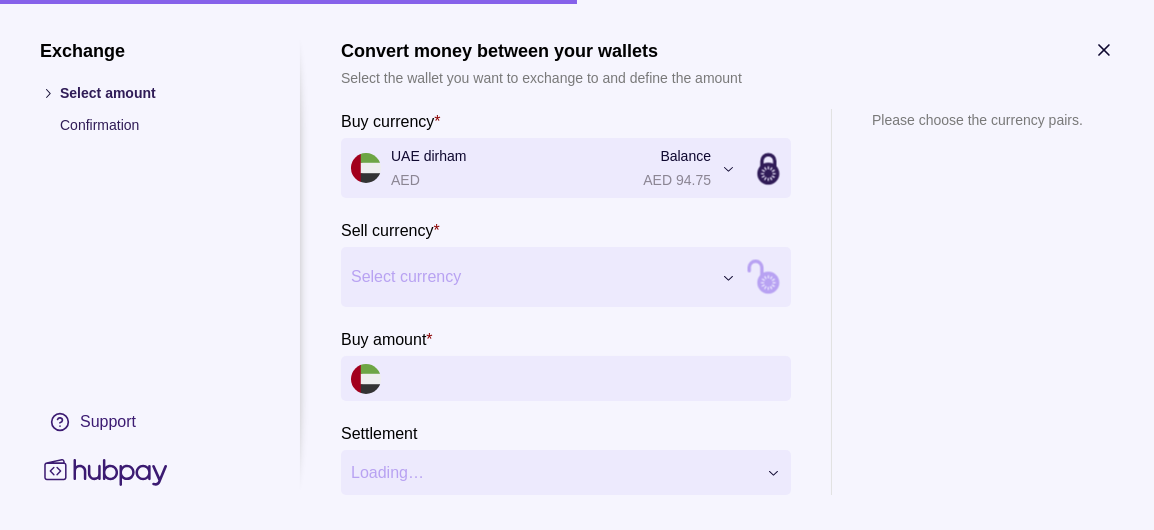 click on "Dashboard Trades Payments Collections Transactions Statements Support A Hello,  [PERSON_NAME] FEDOROVTSEV LUXURY SOLUTIONS FZ LLC Account Terms and conditions Privacy policy Sign out Trades Exchanges Forwards Create spot exchange Reference Rate Buy amount Sell amount Settlement due date Status [DATE] AF-2RKI-Z2LY 1  EUR  =  4.27587   AED AED 600.00 EUR 140.32 [DATE] Success Trades | Hubpay Exchange Select amount Confirmation Support Convert money between your wallets Select the wallet you want to exchange to and define the amount Buy currency  * UAE dirham AED Balance AED 94.75 *** *** *** *** *** Sell currency  * Select currency *** *** *** *** *** Buy amount  * Settlement Loading… Please choose the currency pairs. Next" at bounding box center (577, 265) 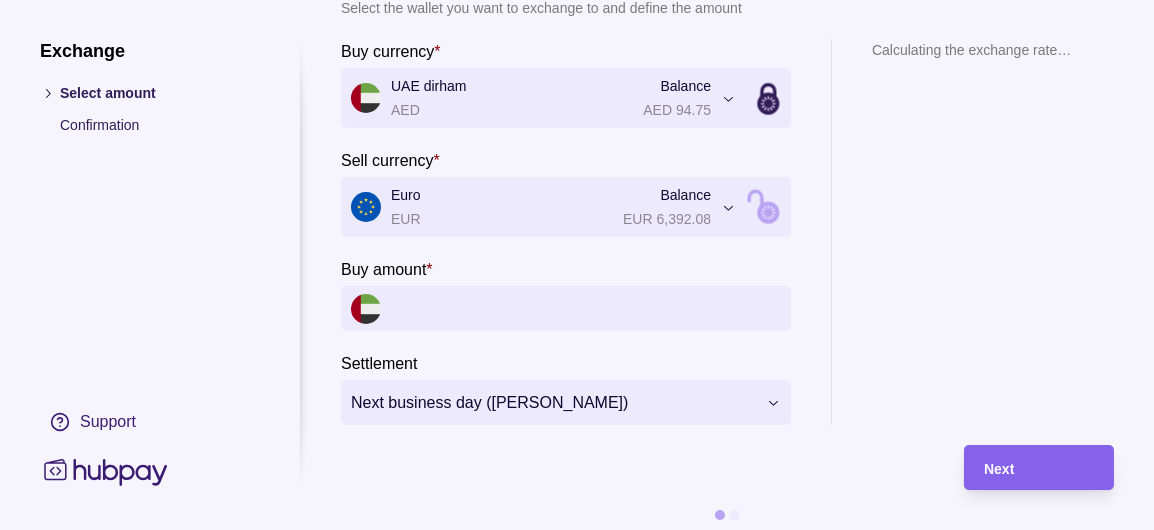 scroll, scrollTop: 100, scrollLeft: 0, axis: vertical 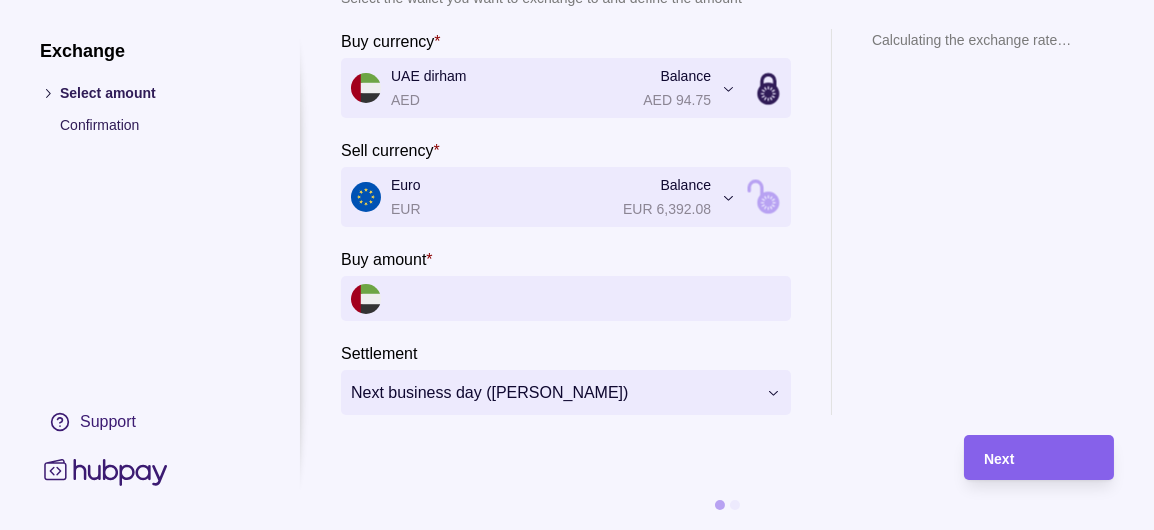 click on "Buy amount  *" at bounding box center (586, 298) 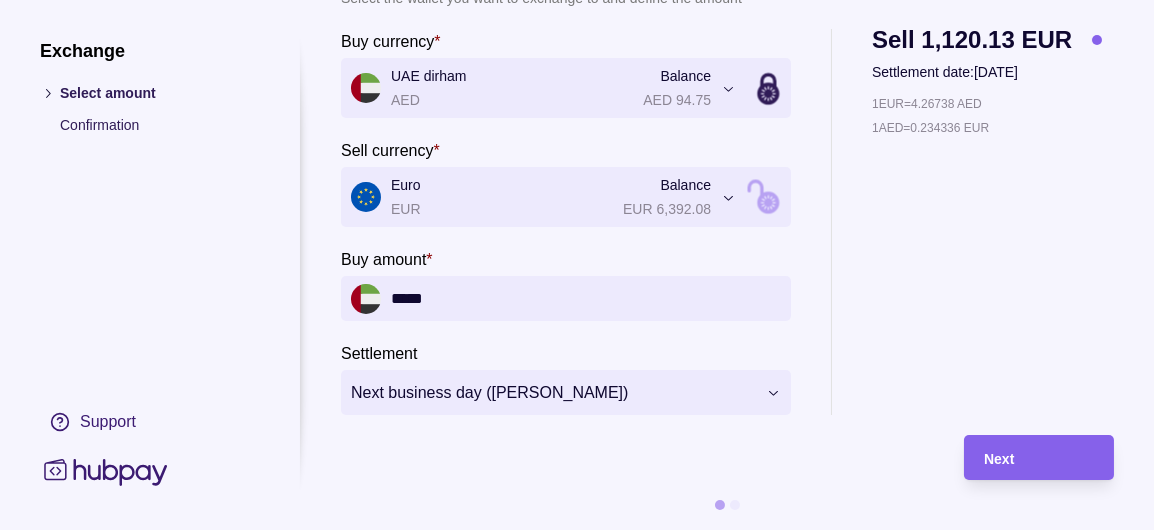 scroll, scrollTop: 118, scrollLeft: 0, axis: vertical 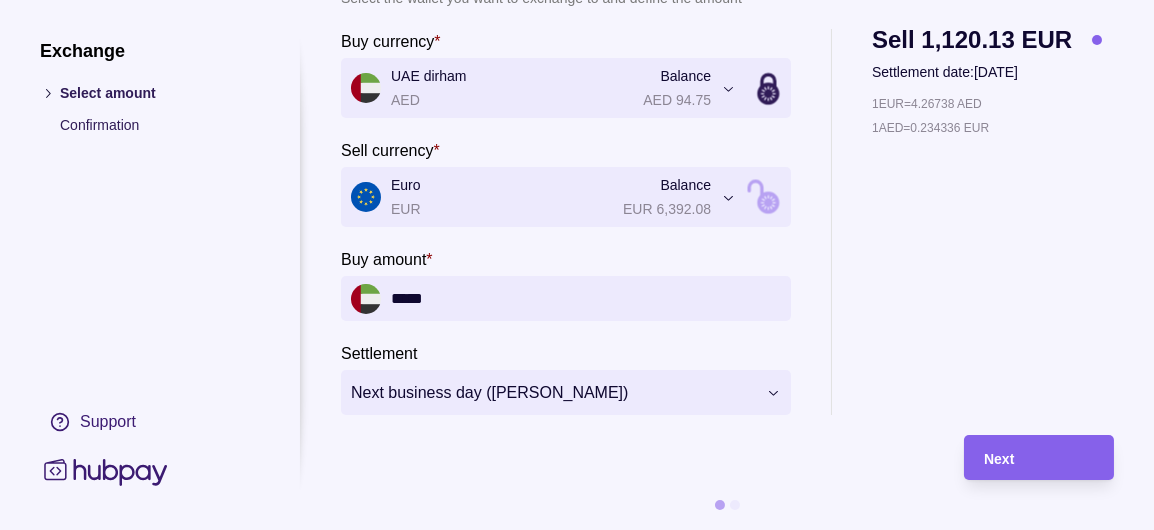 click on "**********" at bounding box center (577, 265) 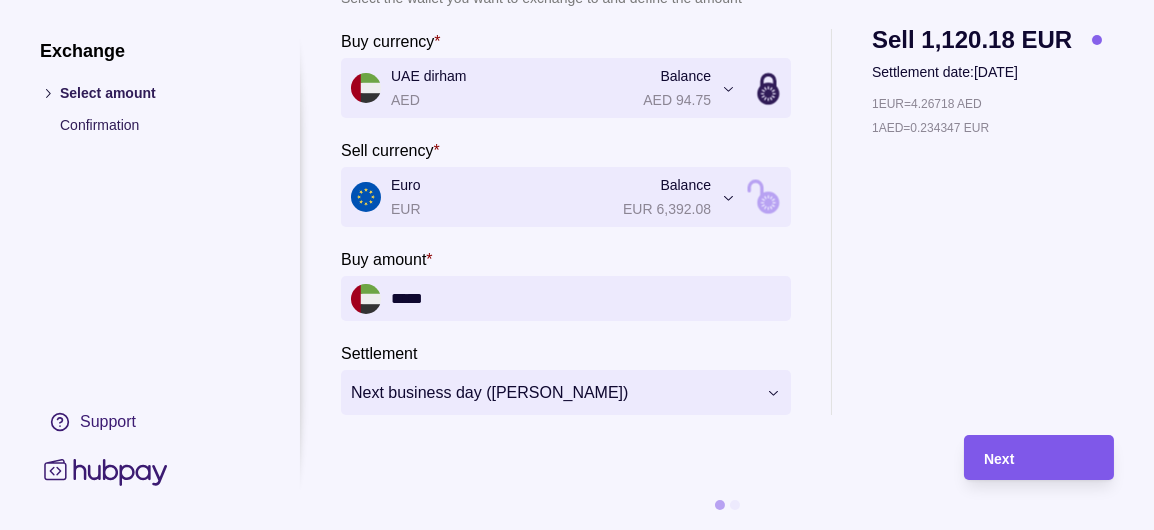 click on "Next" at bounding box center (1039, 458) 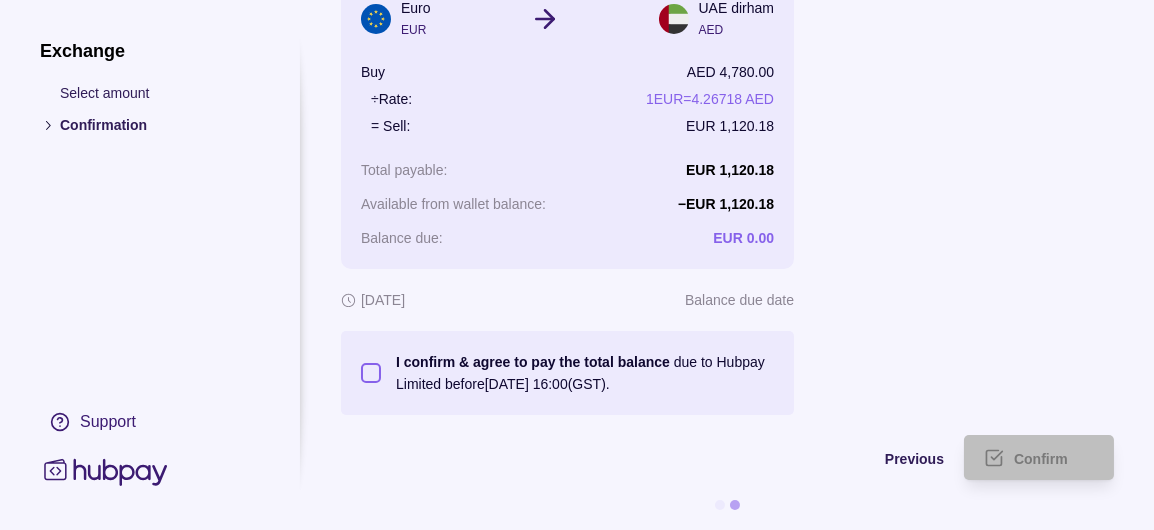 scroll, scrollTop: 224, scrollLeft: 0, axis: vertical 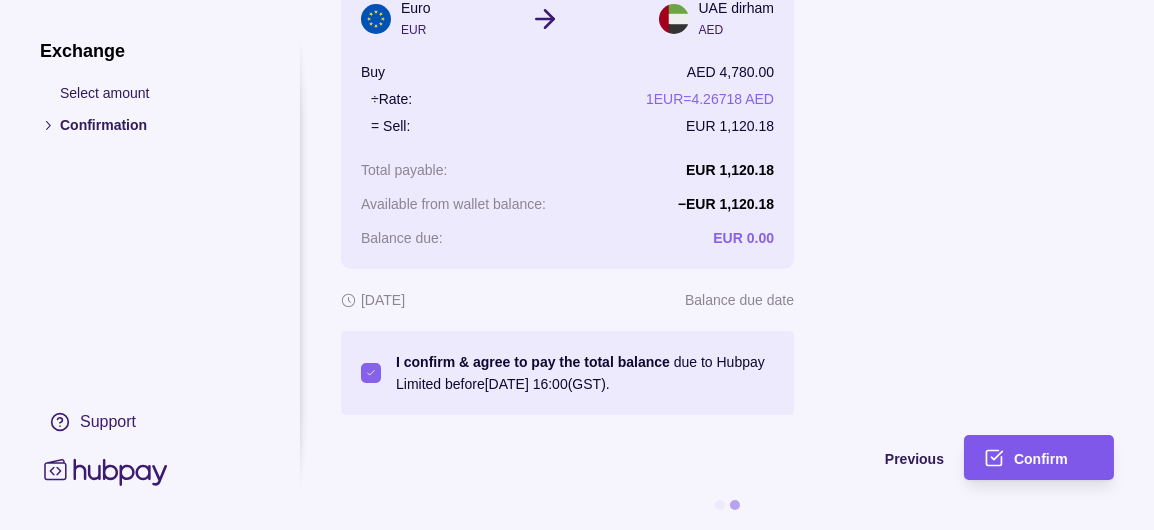 click on "Confirm" at bounding box center (1041, 459) 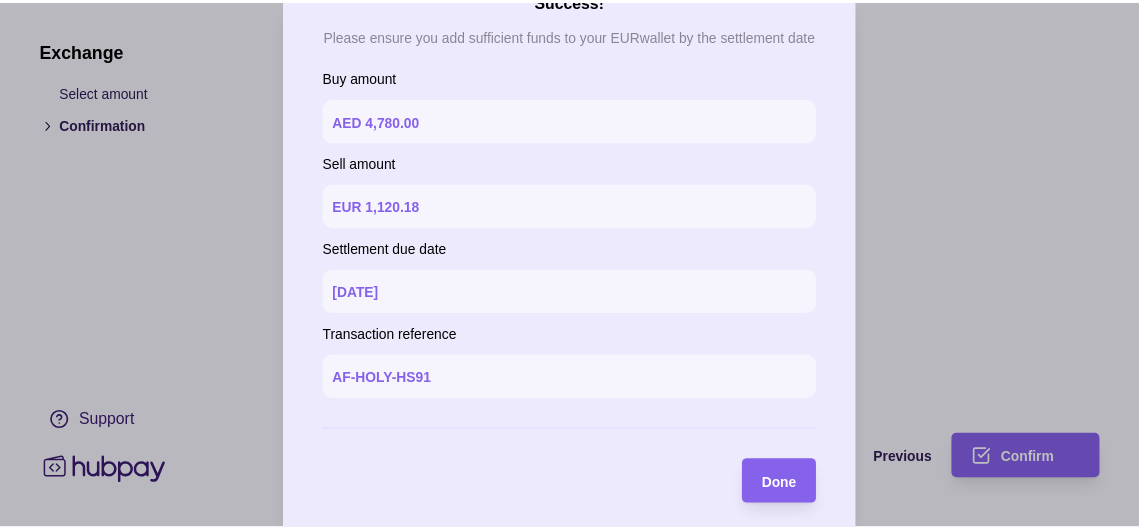 scroll, scrollTop: 215, scrollLeft: 0, axis: vertical 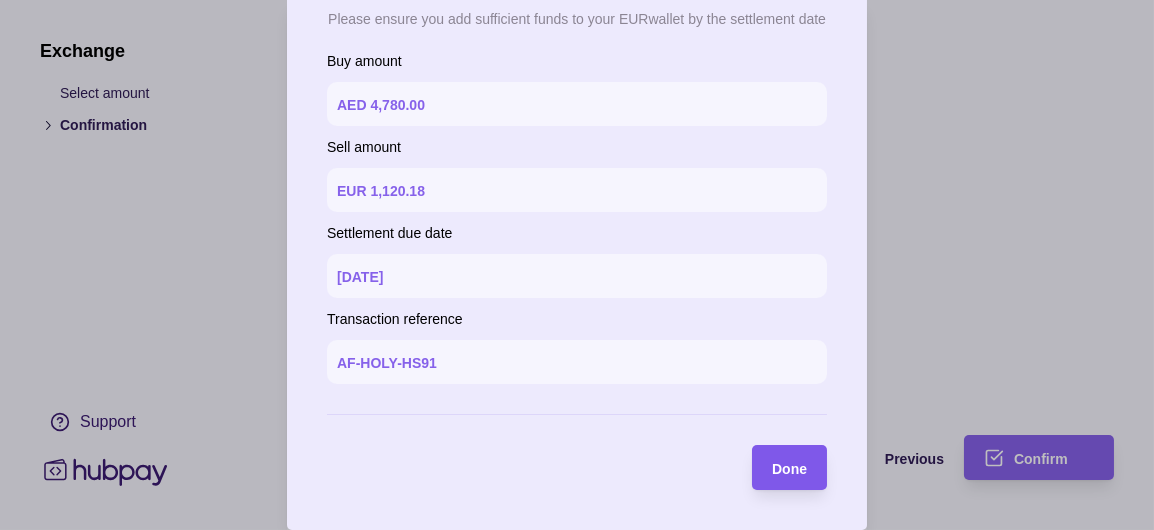 click on "Done" at bounding box center [789, 469] 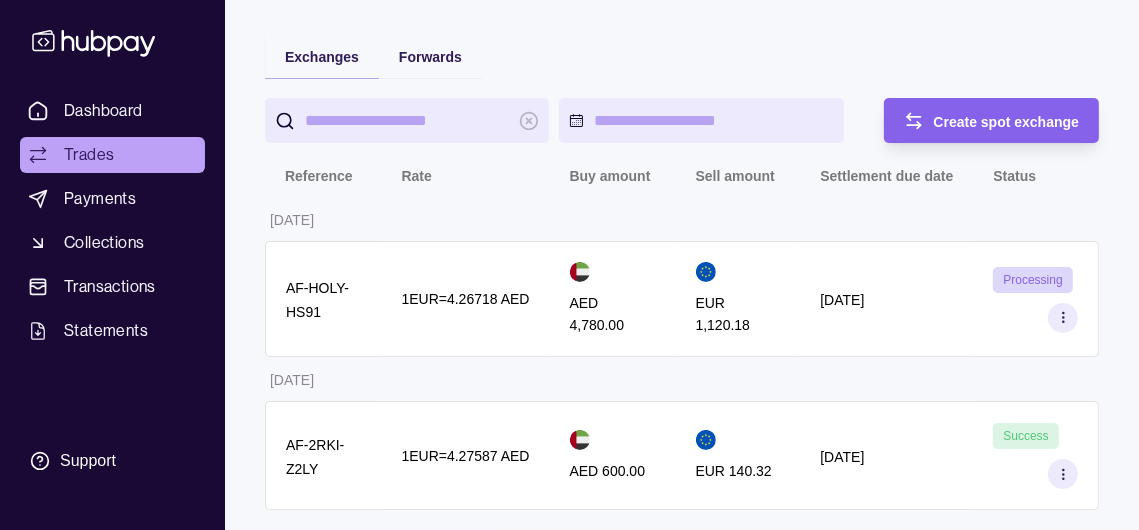 scroll, scrollTop: 0, scrollLeft: 0, axis: both 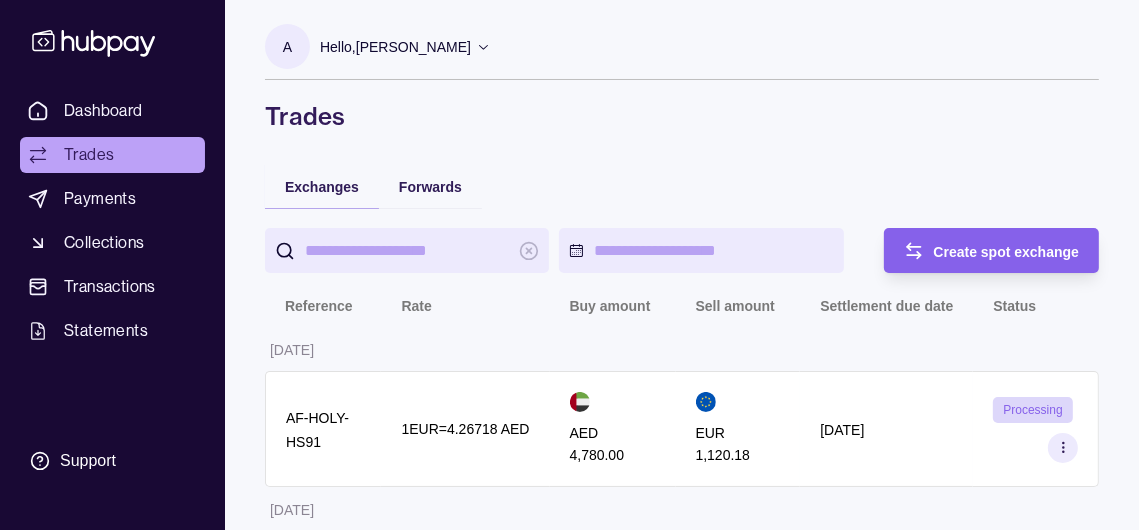 click on "Hello,  [PERSON_NAME]" at bounding box center (395, 47) 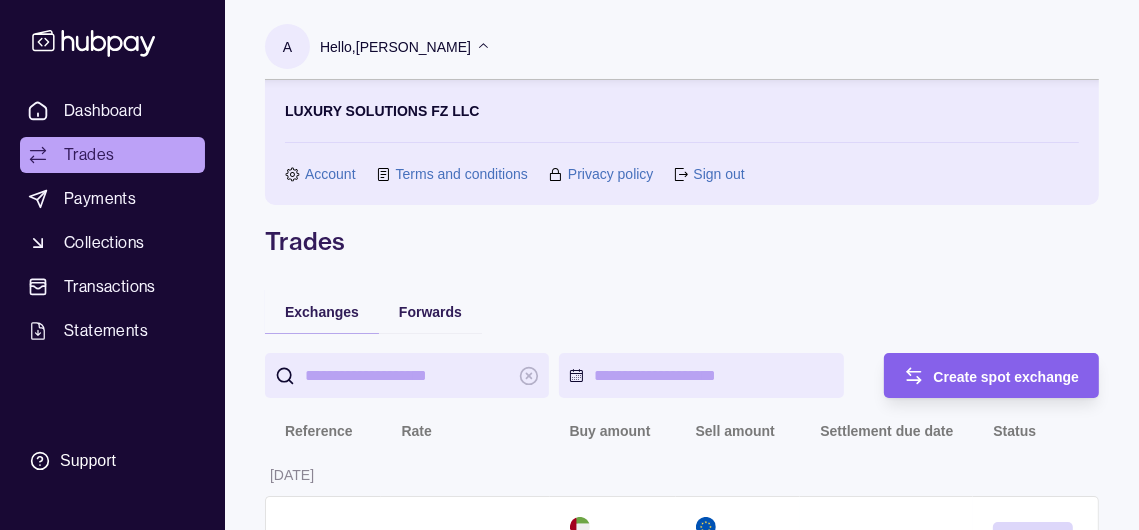 click on "Sign out" at bounding box center (718, 174) 